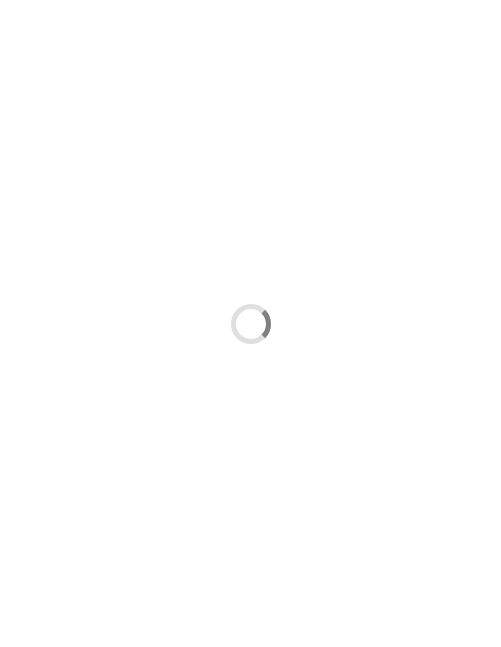 scroll, scrollTop: 0, scrollLeft: 0, axis: both 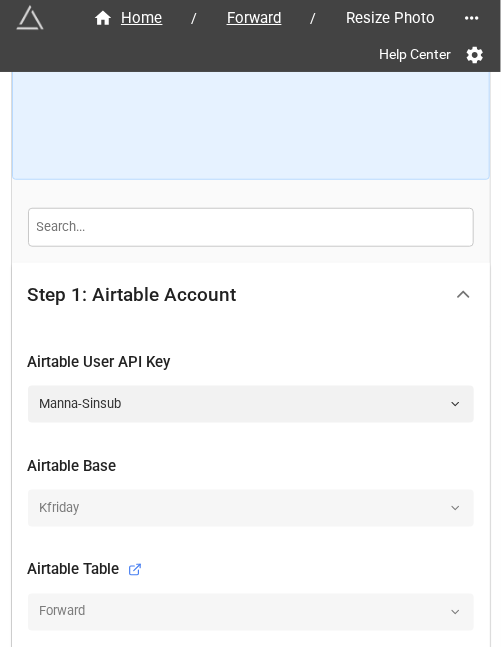 click 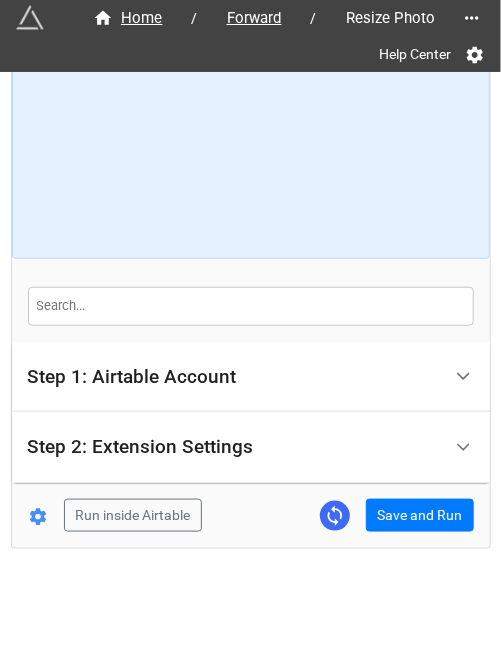 scroll, scrollTop: 117, scrollLeft: 0, axis: vertical 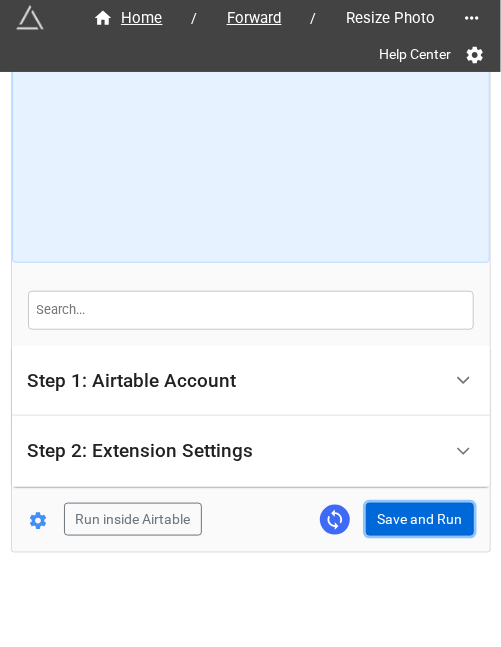 click on "Save and Run" at bounding box center (420, 520) 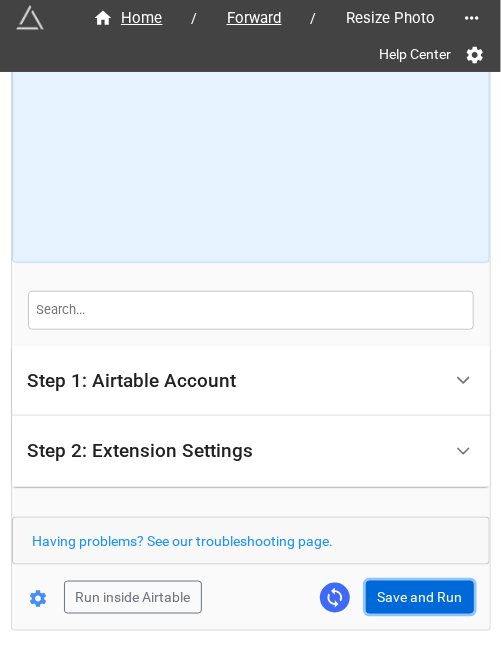 click on "Save and Run" at bounding box center [420, 598] 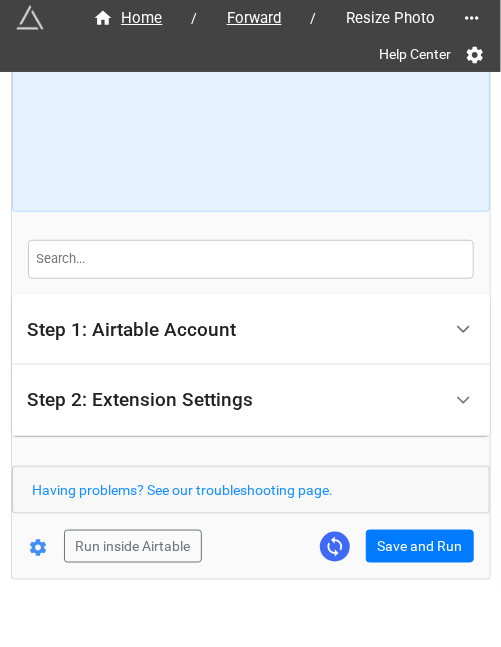 scroll, scrollTop: 195, scrollLeft: 0, axis: vertical 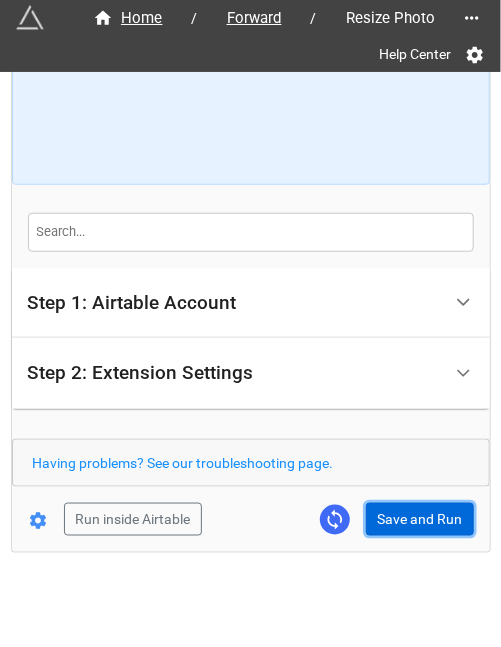 click on "Save and Run" at bounding box center [420, 520] 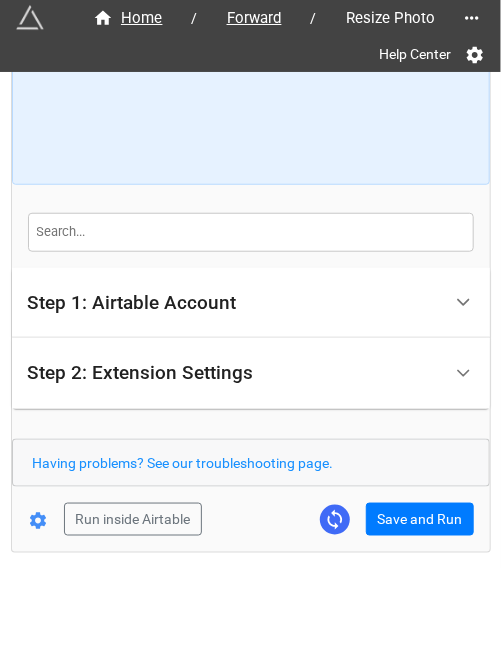 scroll, scrollTop: 187, scrollLeft: 0, axis: vertical 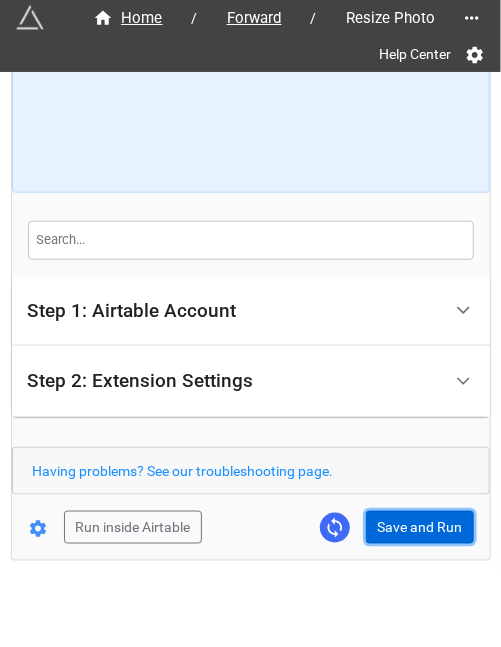click on "Save and Run" at bounding box center [420, 528] 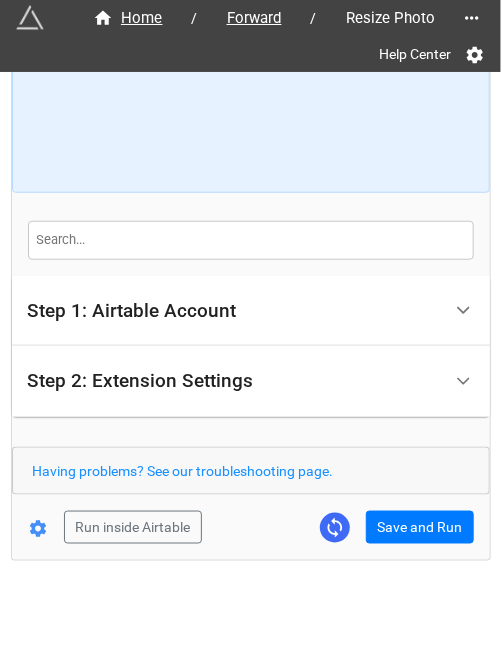 click on "How to Setup Step 1: Airtable Account Airtable User API Key Manna-Sinsub Airtable Base Kfriday Airtable Table Forward Filtering Master Step 2: Extension Settings Original Images Airtable Field The field that contains the images that you'd like to resize. This field must be an 'Attachment' Field. KG Photo_BIG Resized Images Airtable Field The field where the resized images will be stored. If a file in the Original Images Airtable Field is not suppored (e.g. PDF), then we will save the original file in the new field without resizing it. This field must be an 'Attachment' Field. KG Photo_Small Image Scale (Only if not using width/height) Only use this if you're not using width and height. If you input 0.5, that will shrink the images in half. .25 Image Width (Only if not using scale) Only use this if you're not using 'scale'. If a height is not specified, the images will be resized to the given width, while maintaining the aspect ratio. Image Height (Only if not using scale) Convert images to JPEG Advanced" at bounding box center (251, 223) 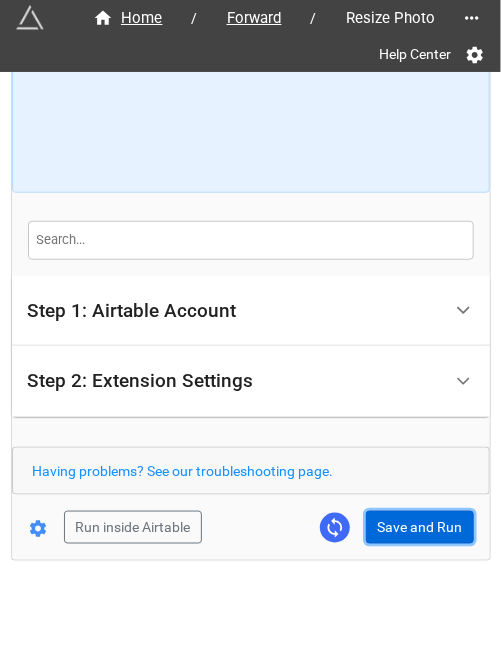 click on "Save and Run" at bounding box center [420, 528] 